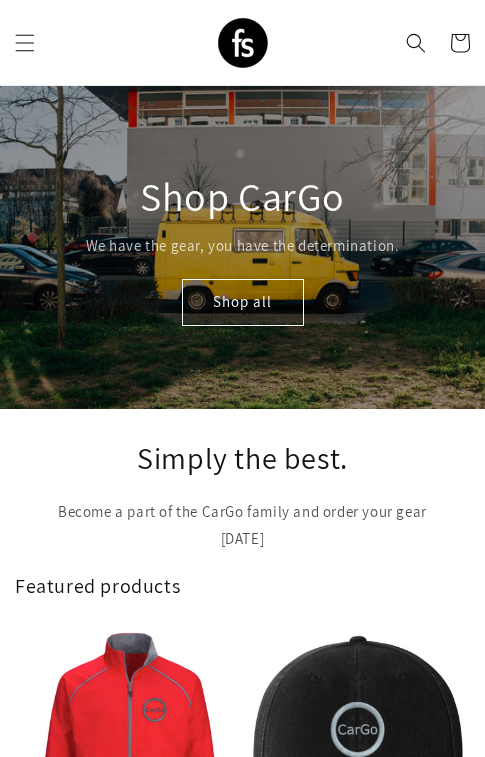 scroll, scrollTop: 0, scrollLeft: 0, axis: both 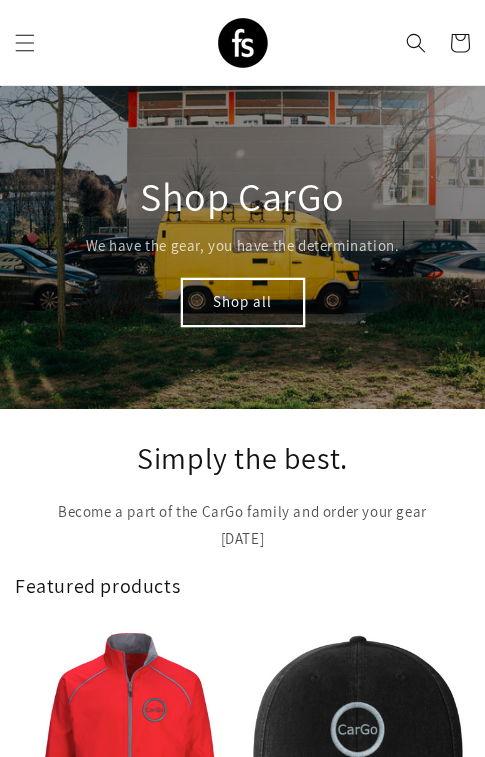 click on "Shop all" at bounding box center (243, 302) 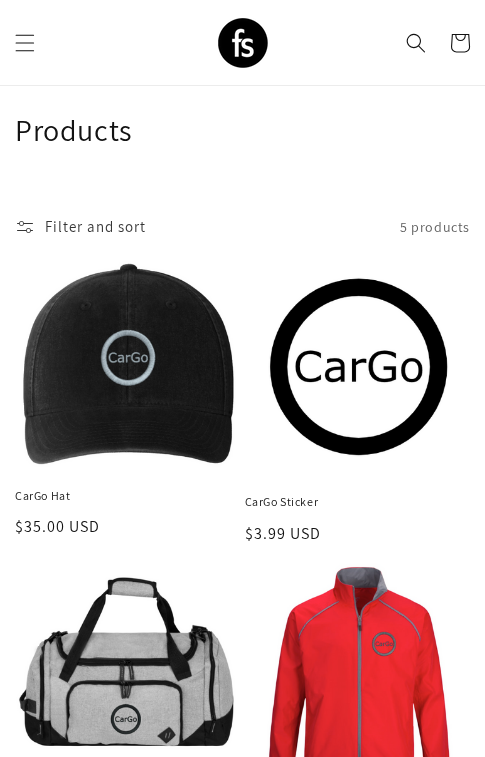 scroll, scrollTop: 29, scrollLeft: 0, axis: vertical 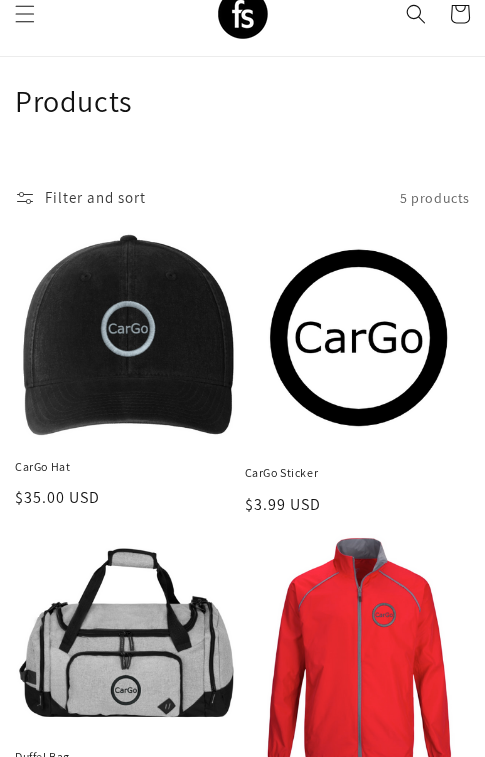 click on "CarGo Sticker" at bounding box center [358, 473] 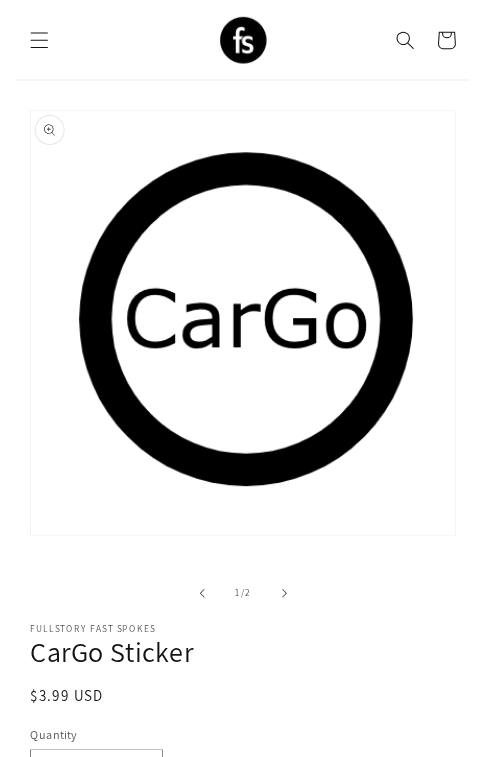 scroll, scrollTop: 0, scrollLeft: 0, axis: both 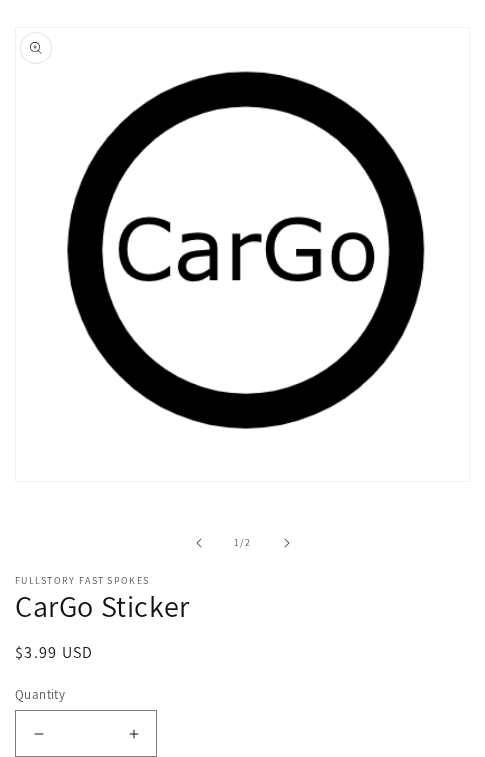 click on "Increase quantity for CarGo Sticker" at bounding box center [133, 733] 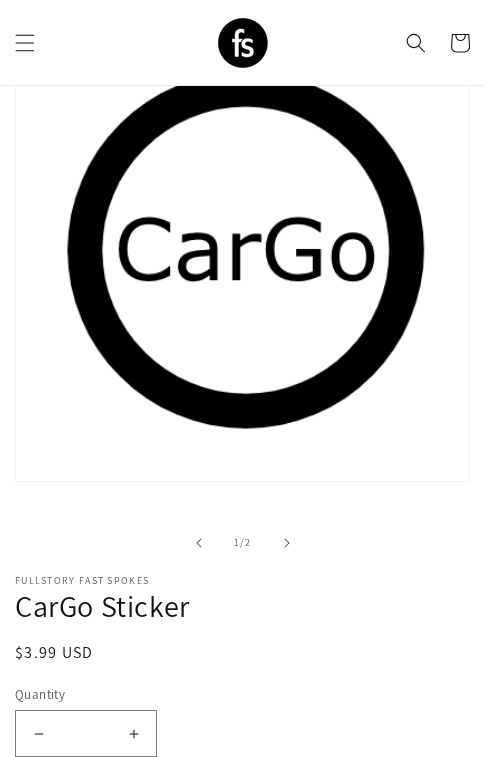 scroll, scrollTop: 220, scrollLeft: 0, axis: vertical 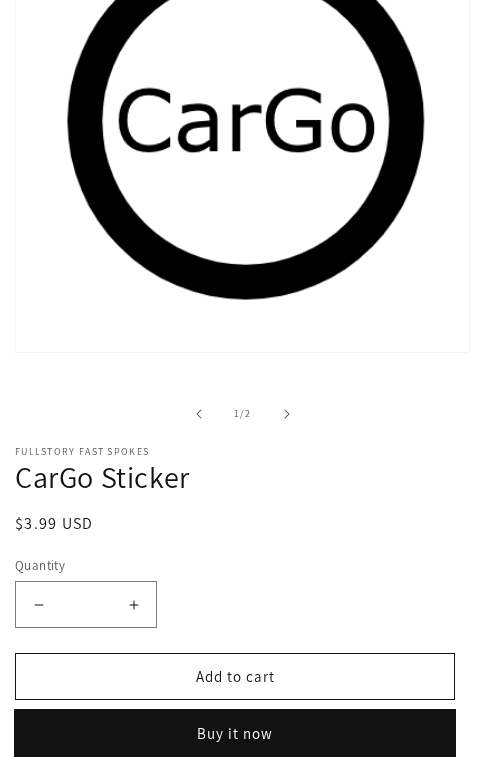 click on "Buy it now" at bounding box center [235, 733] 